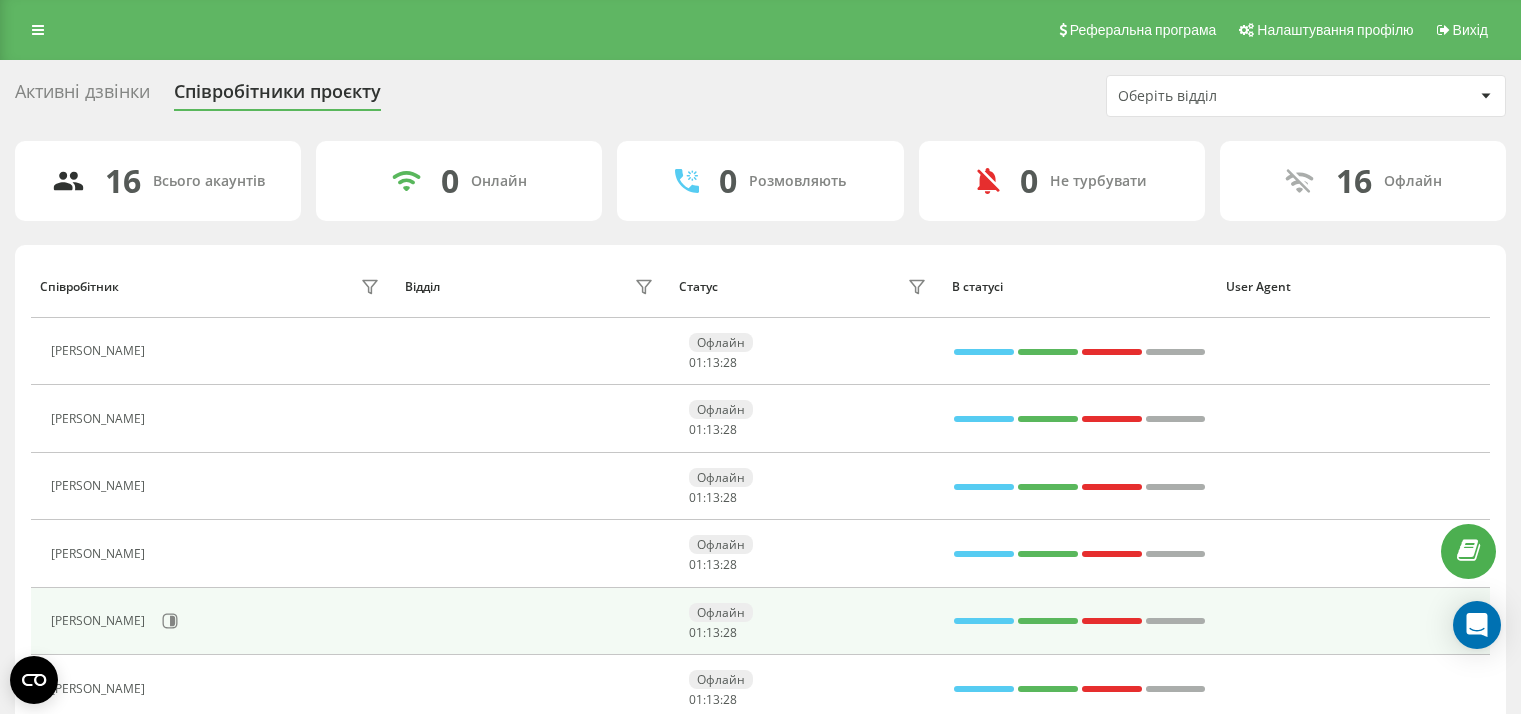 scroll, scrollTop: 0, scrollLeft: 0, axis: both 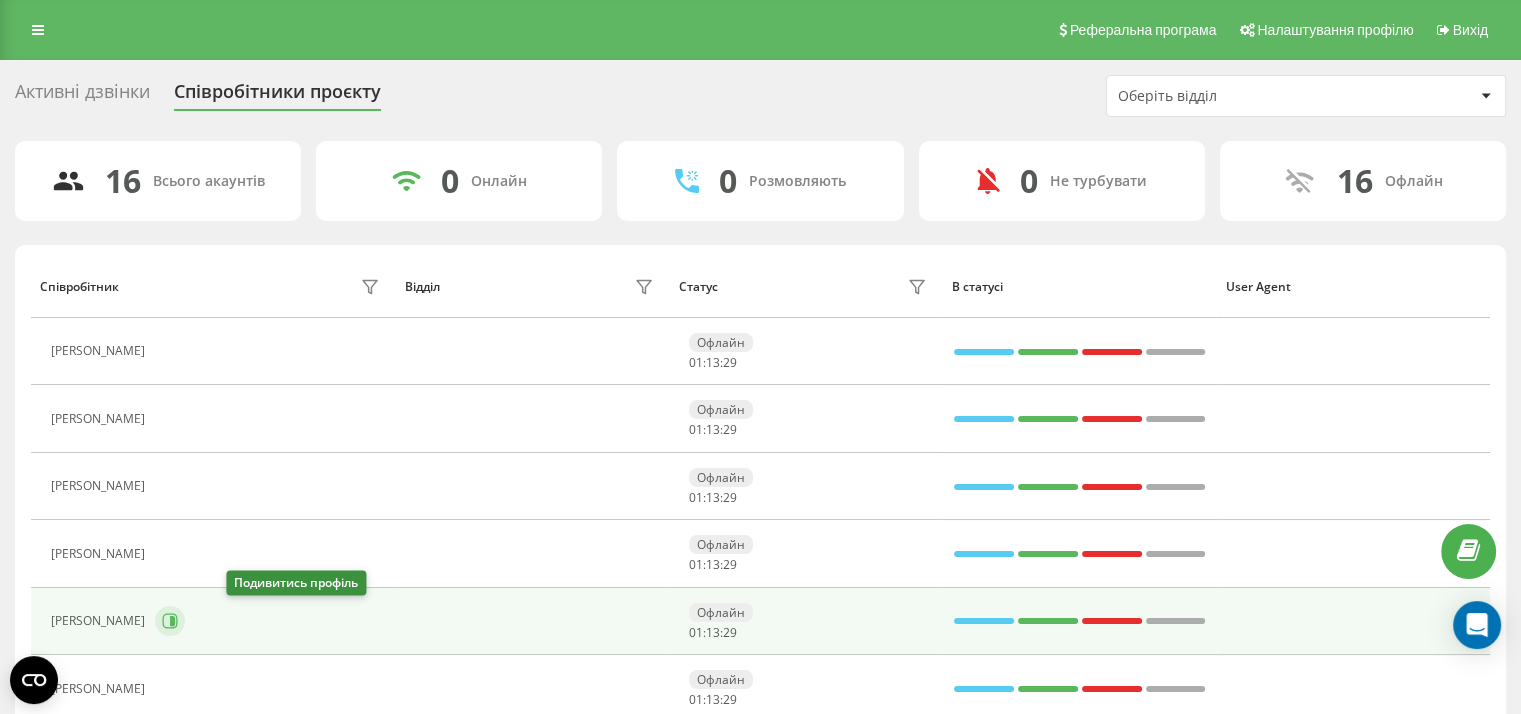 click 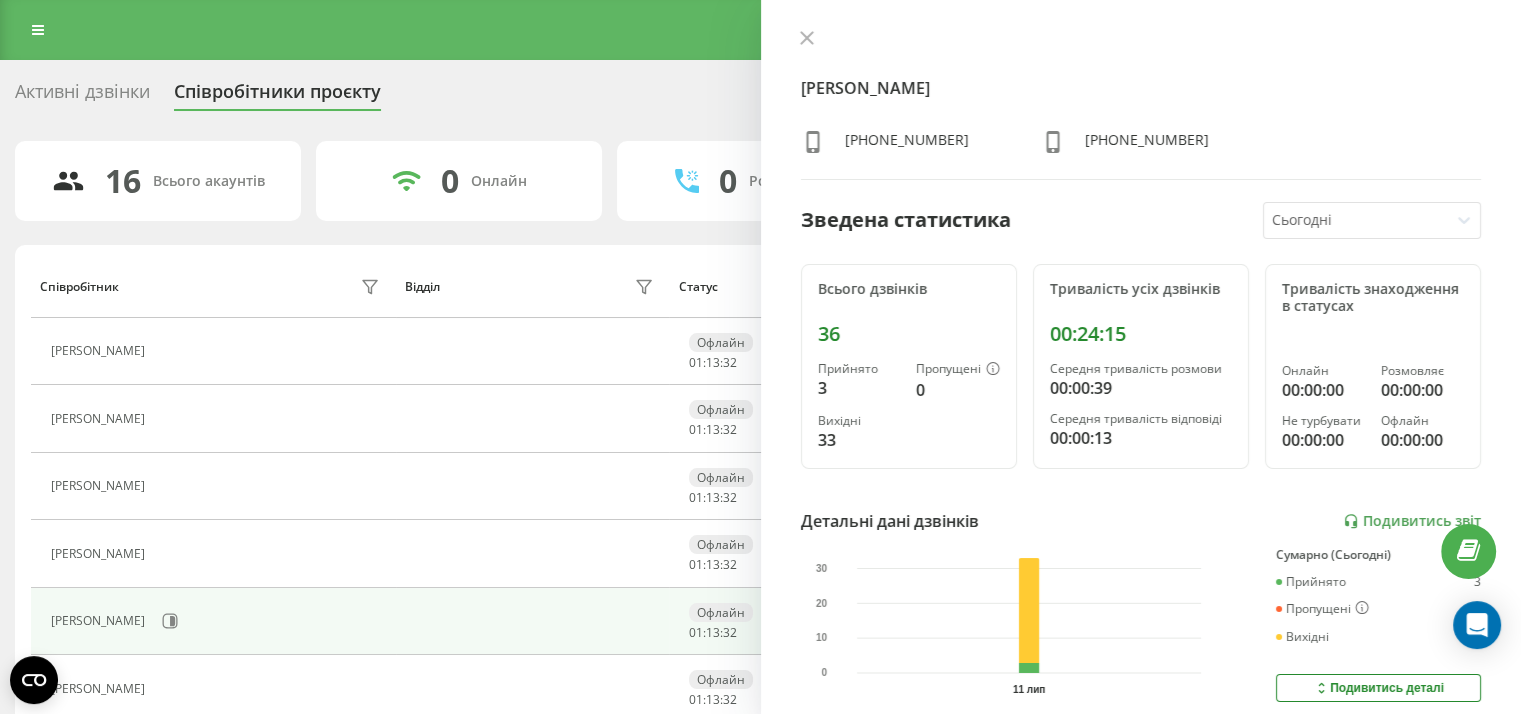 drag, startPoint x: 809, startPoint y: 39, endPoint x: 612, endPoint y: 243, distance: 283.59302 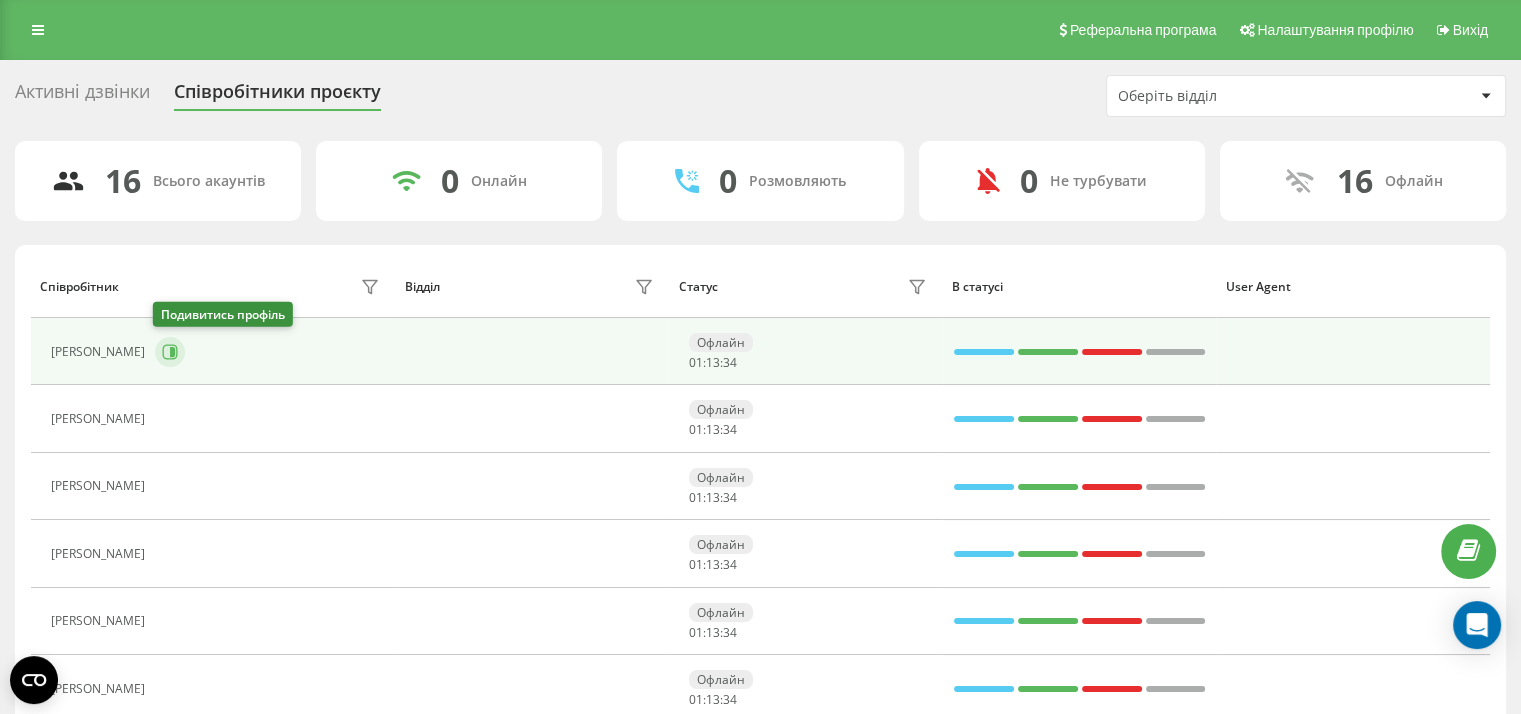 click 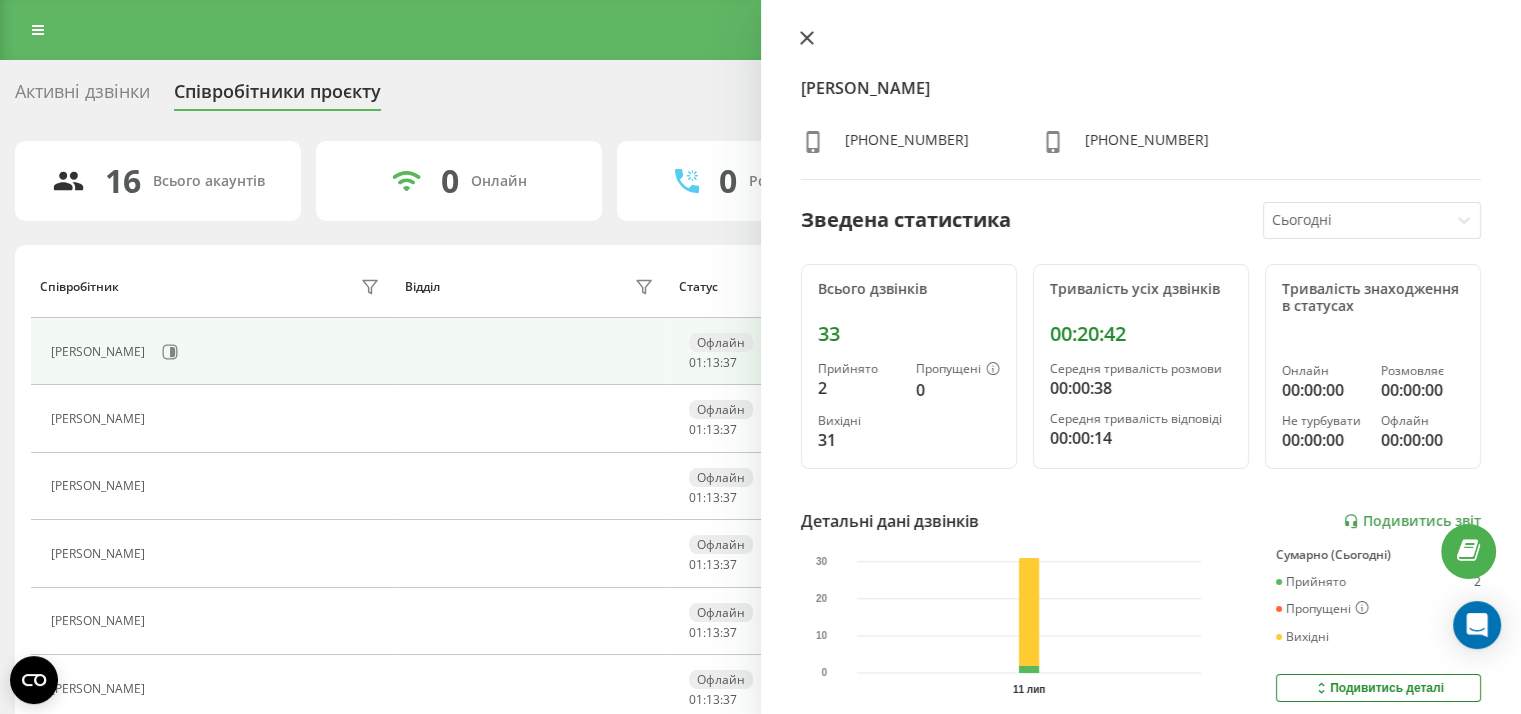 click 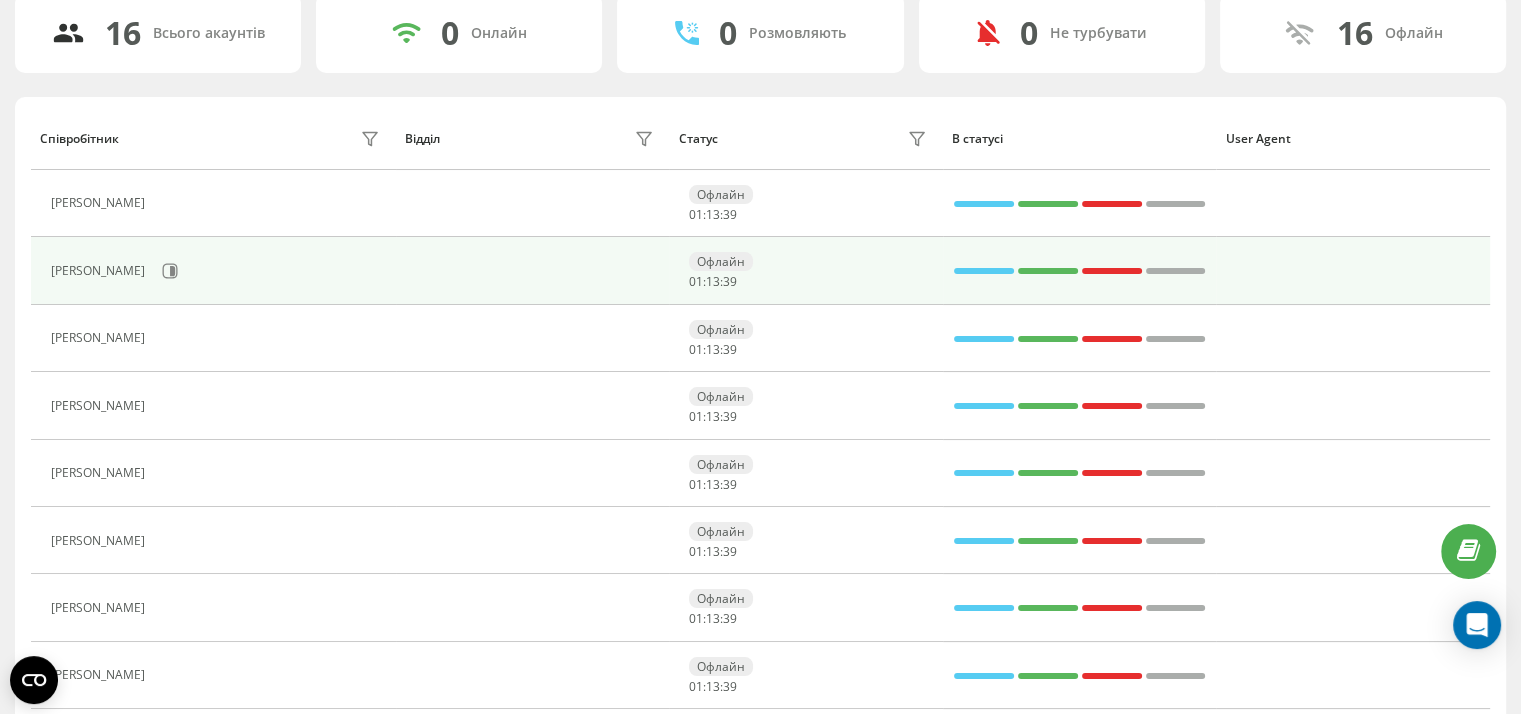 scroll, scrollTop: 152, scrollLeft: 0, axis: vertical 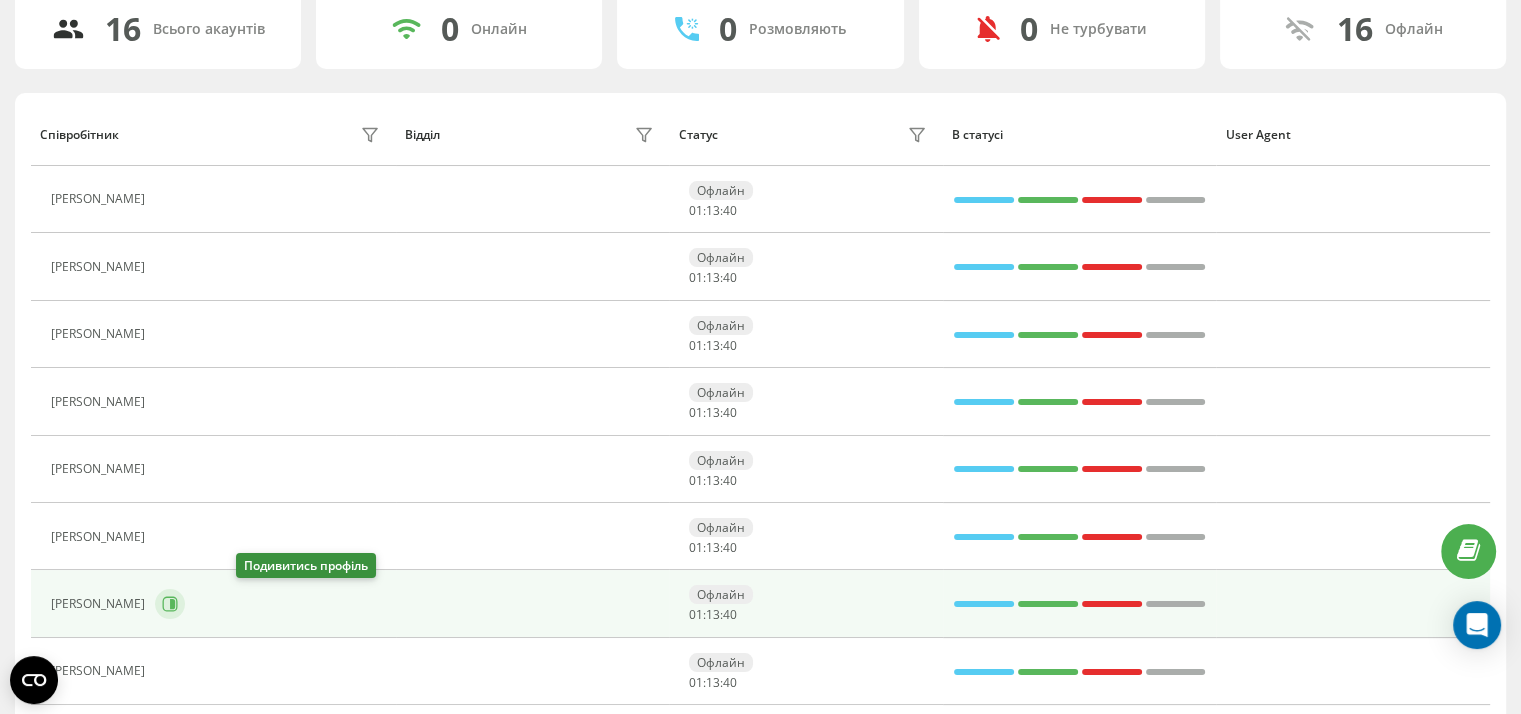 click 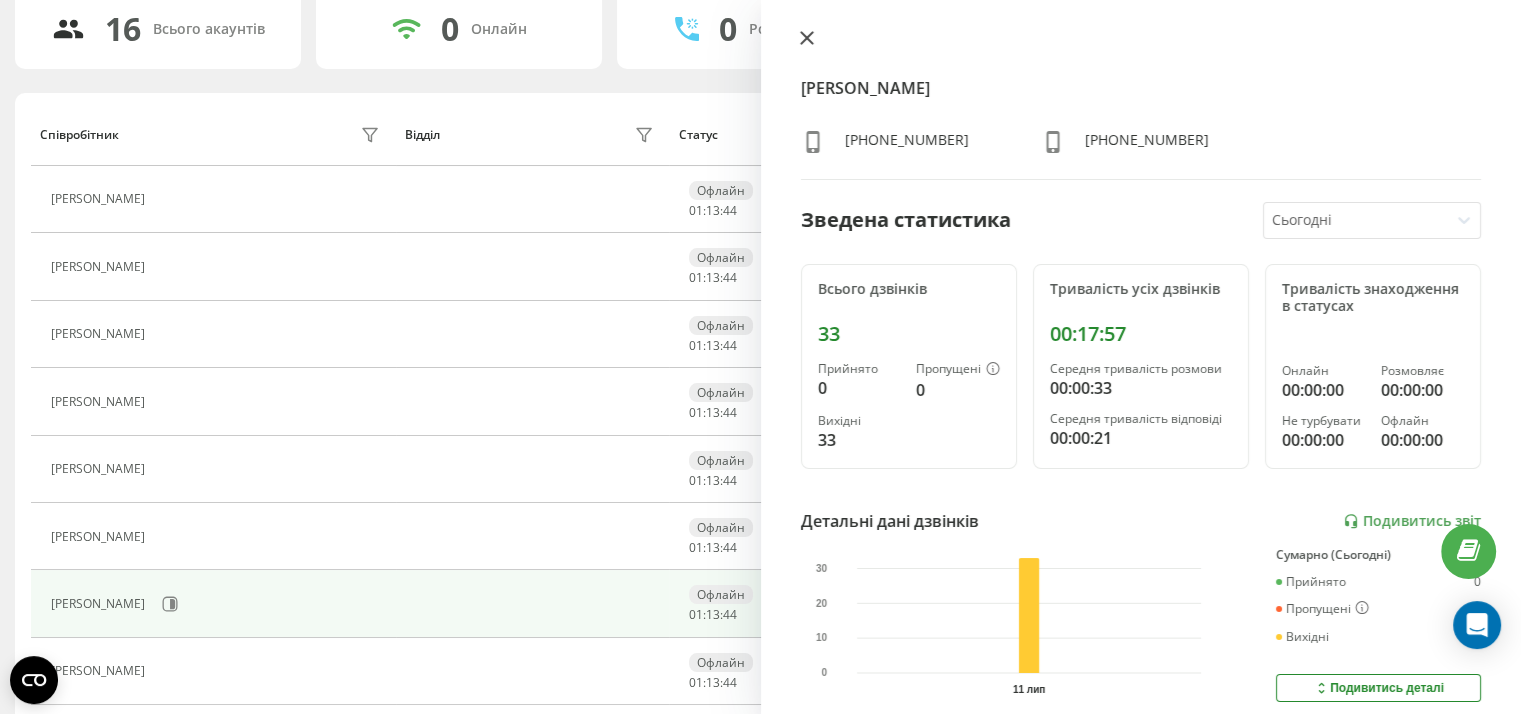 click 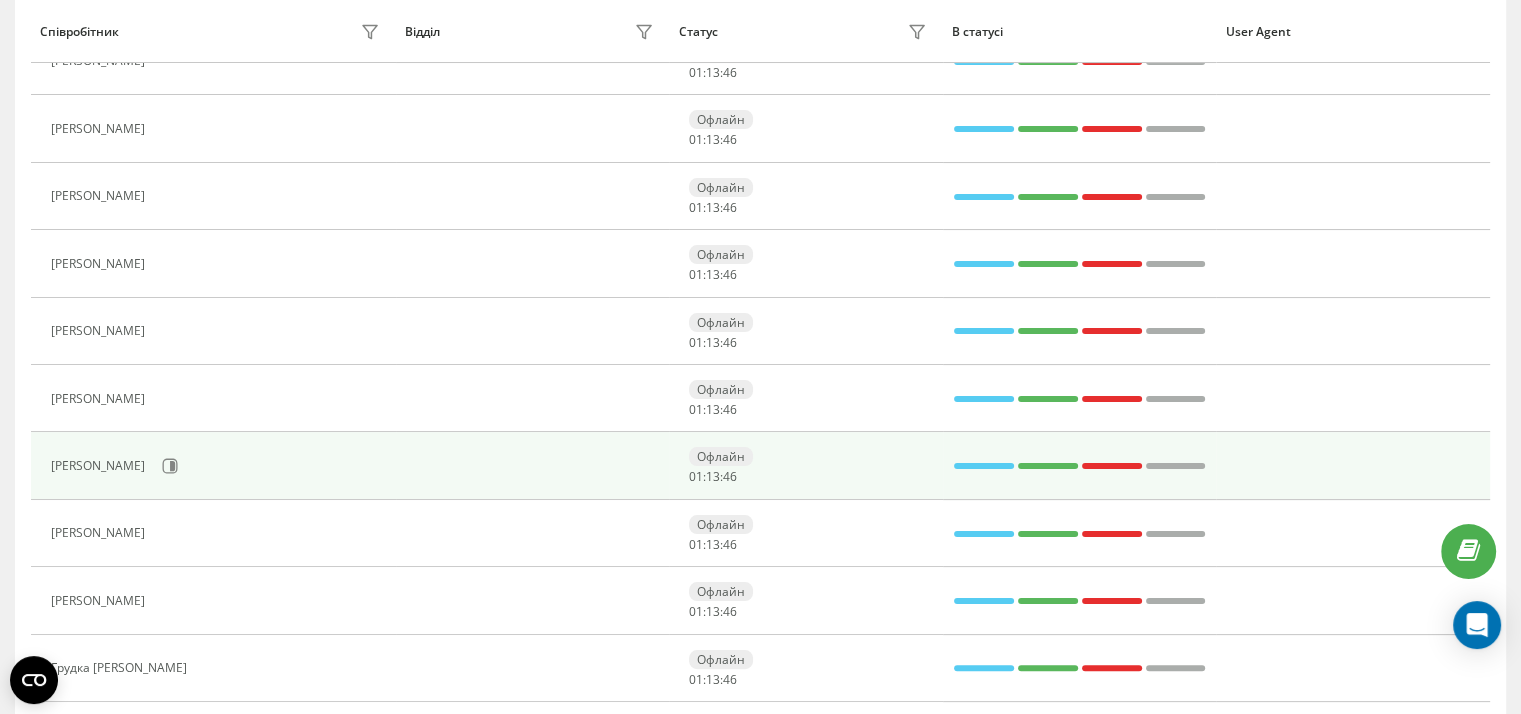 scroll, scrollTop: 292, scrollLeft: 0, axis: vertical 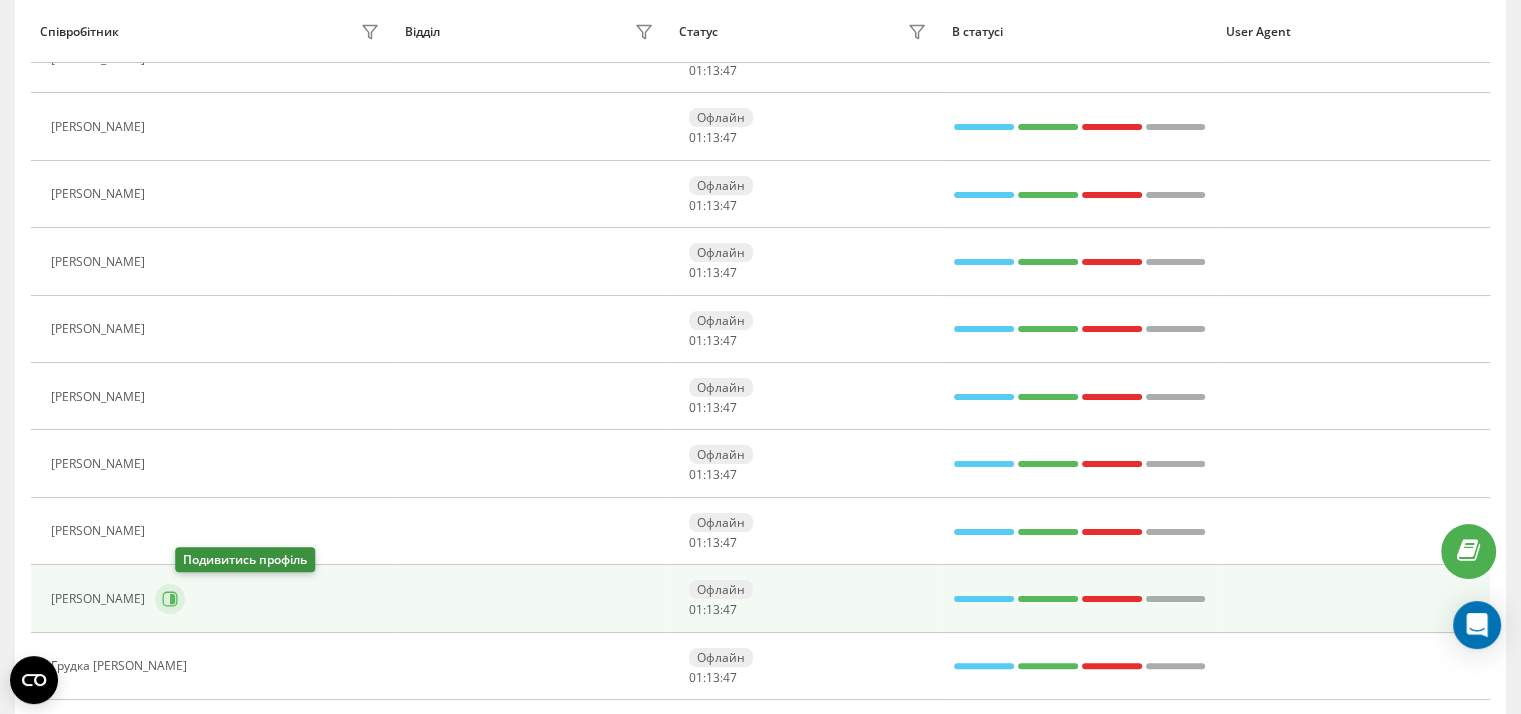click 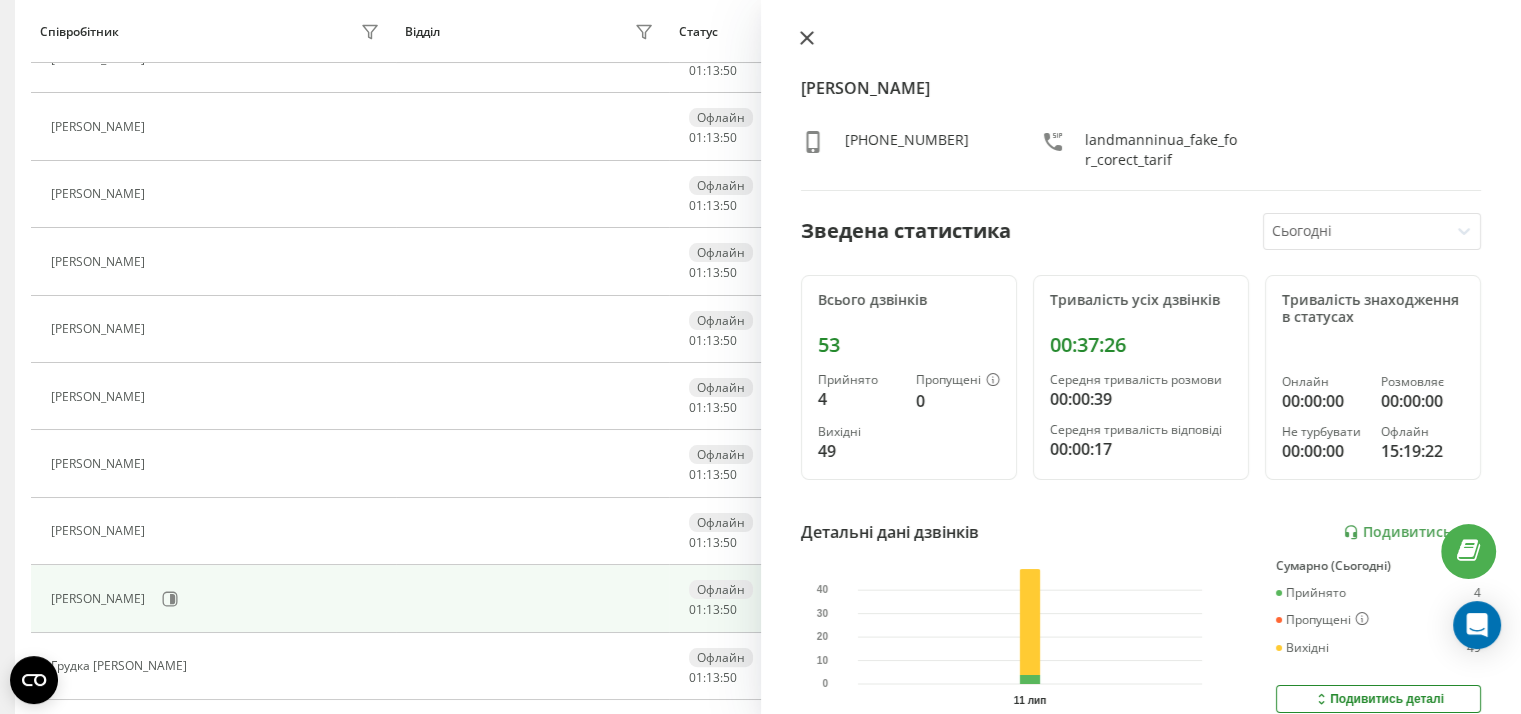 click 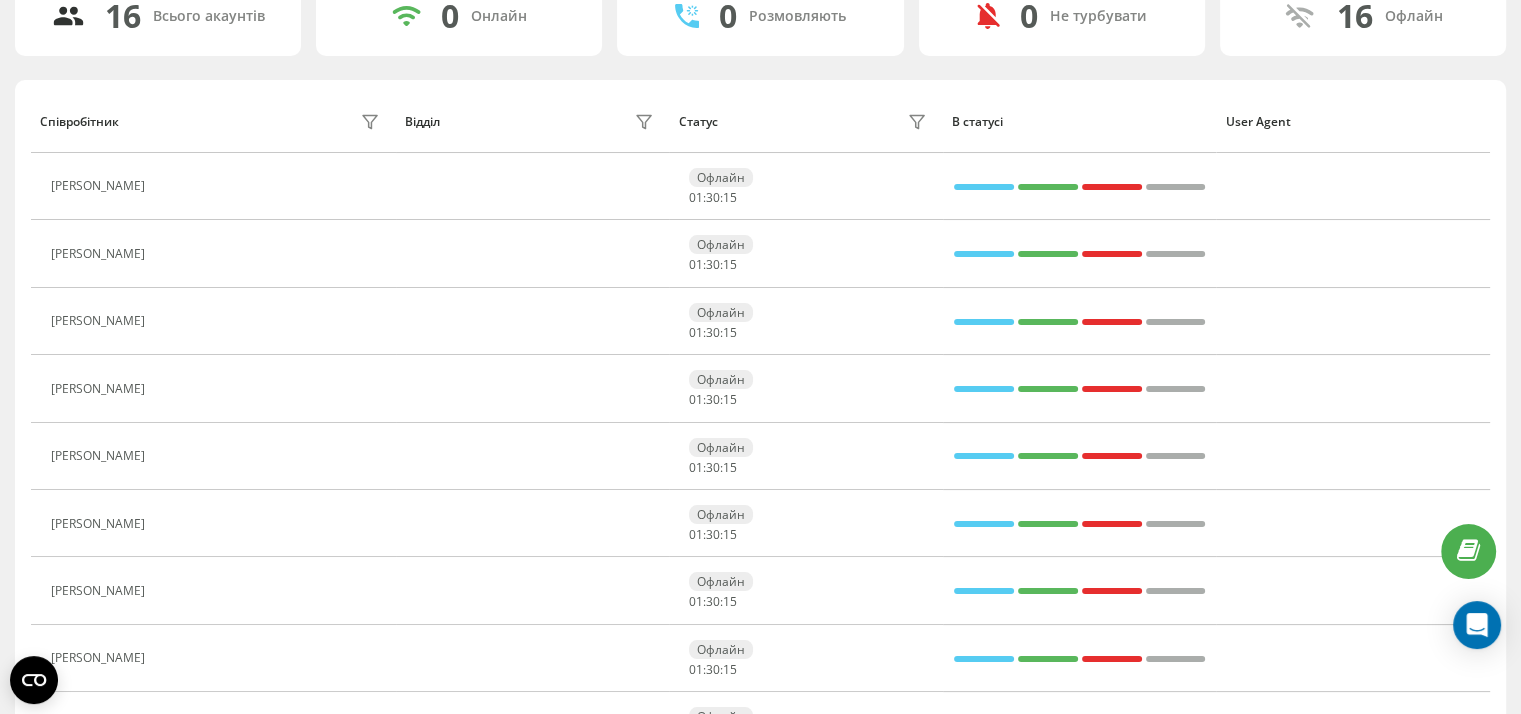 scroll, scrollTop: 0, scrollLeft: 0, axis: both 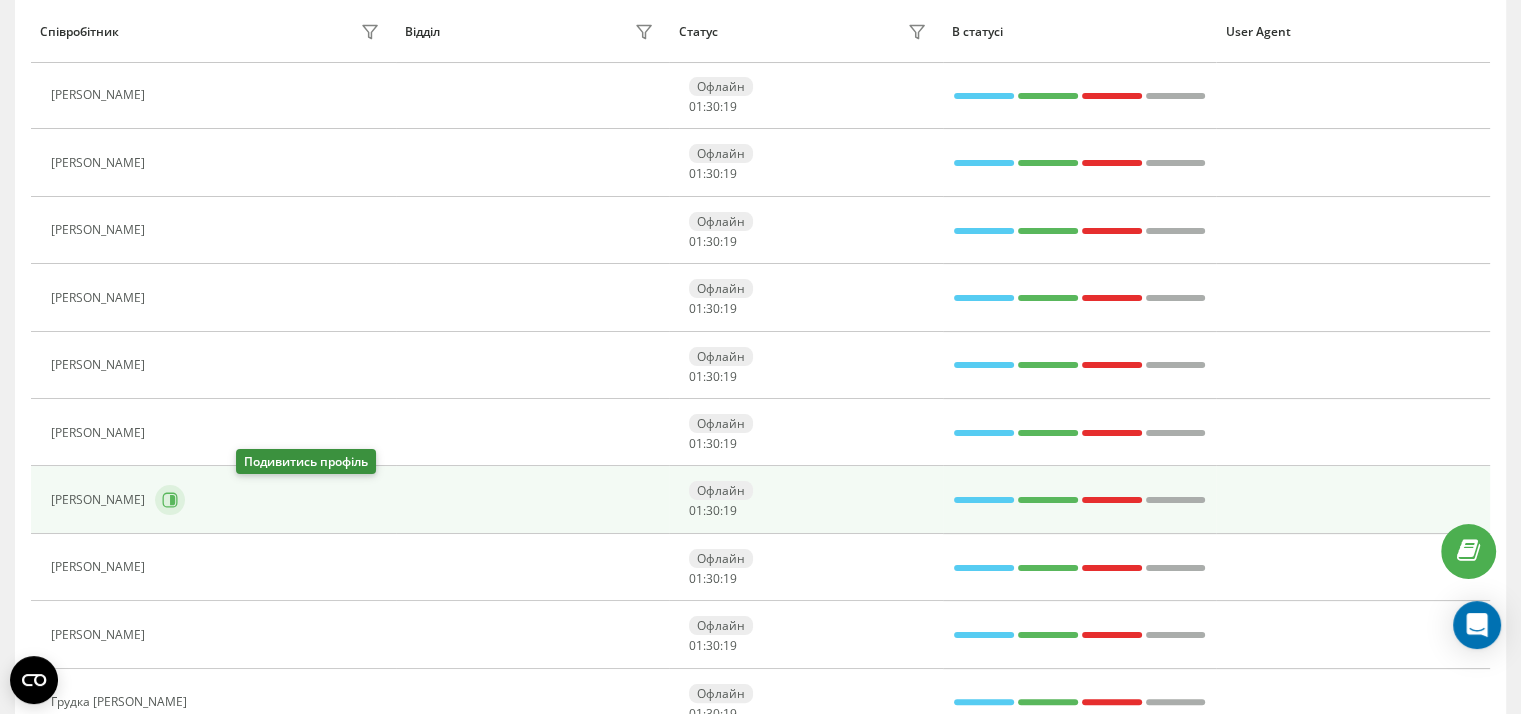 click 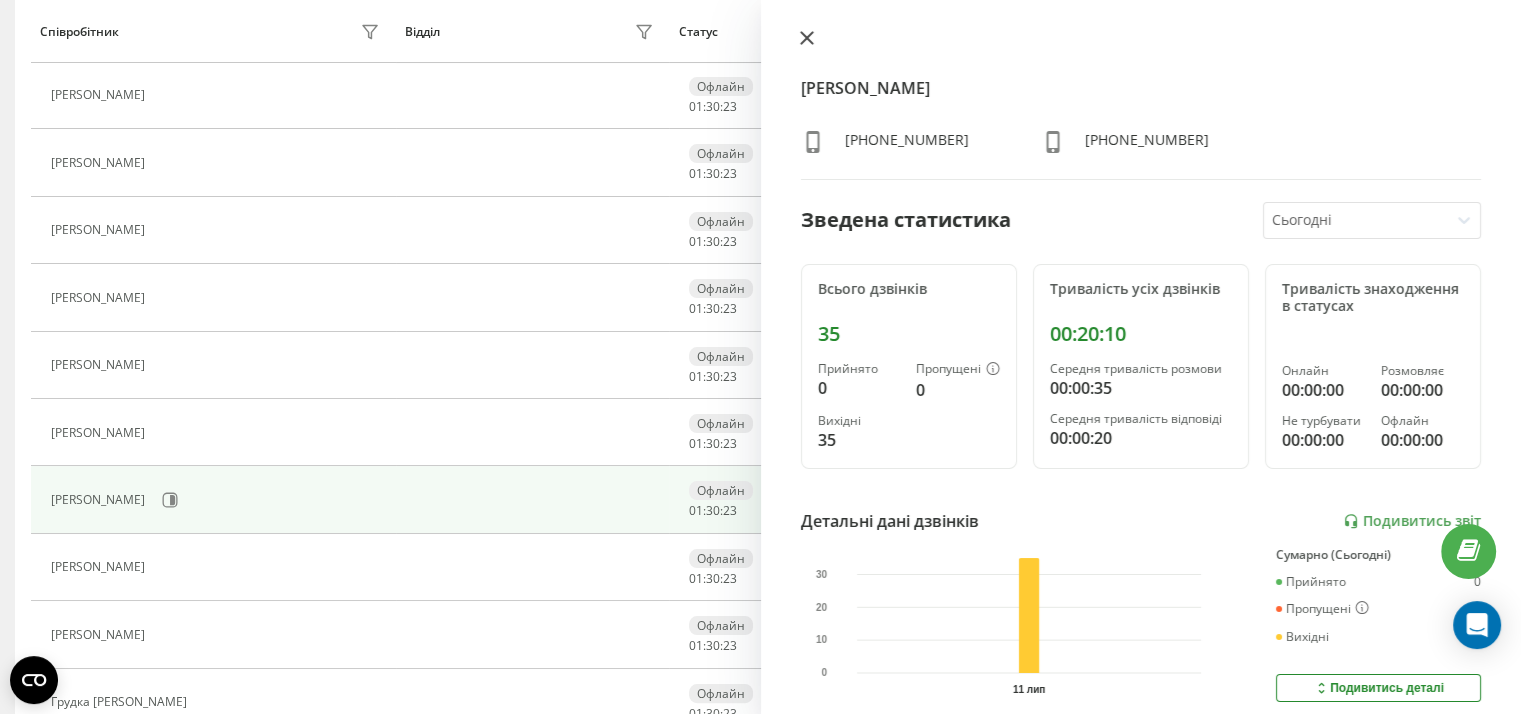 click 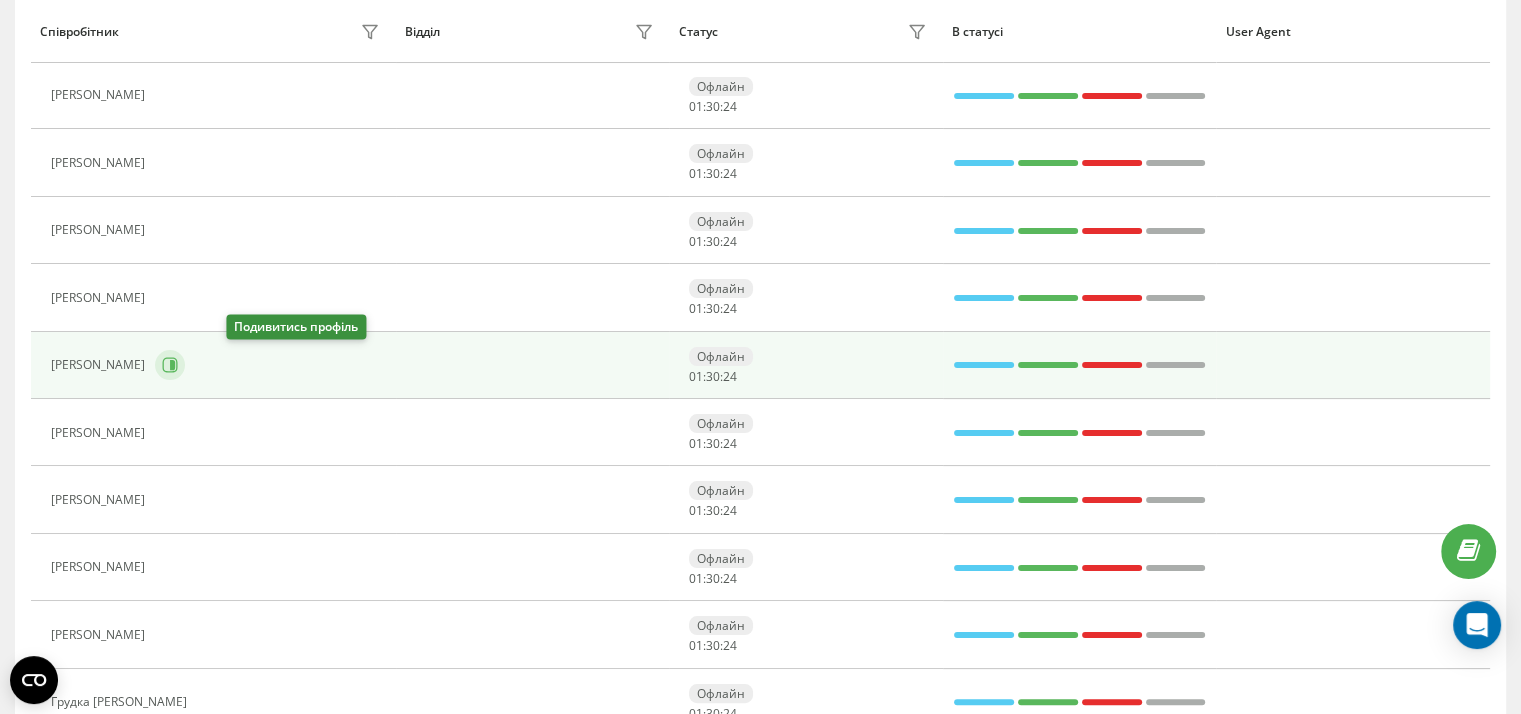 click 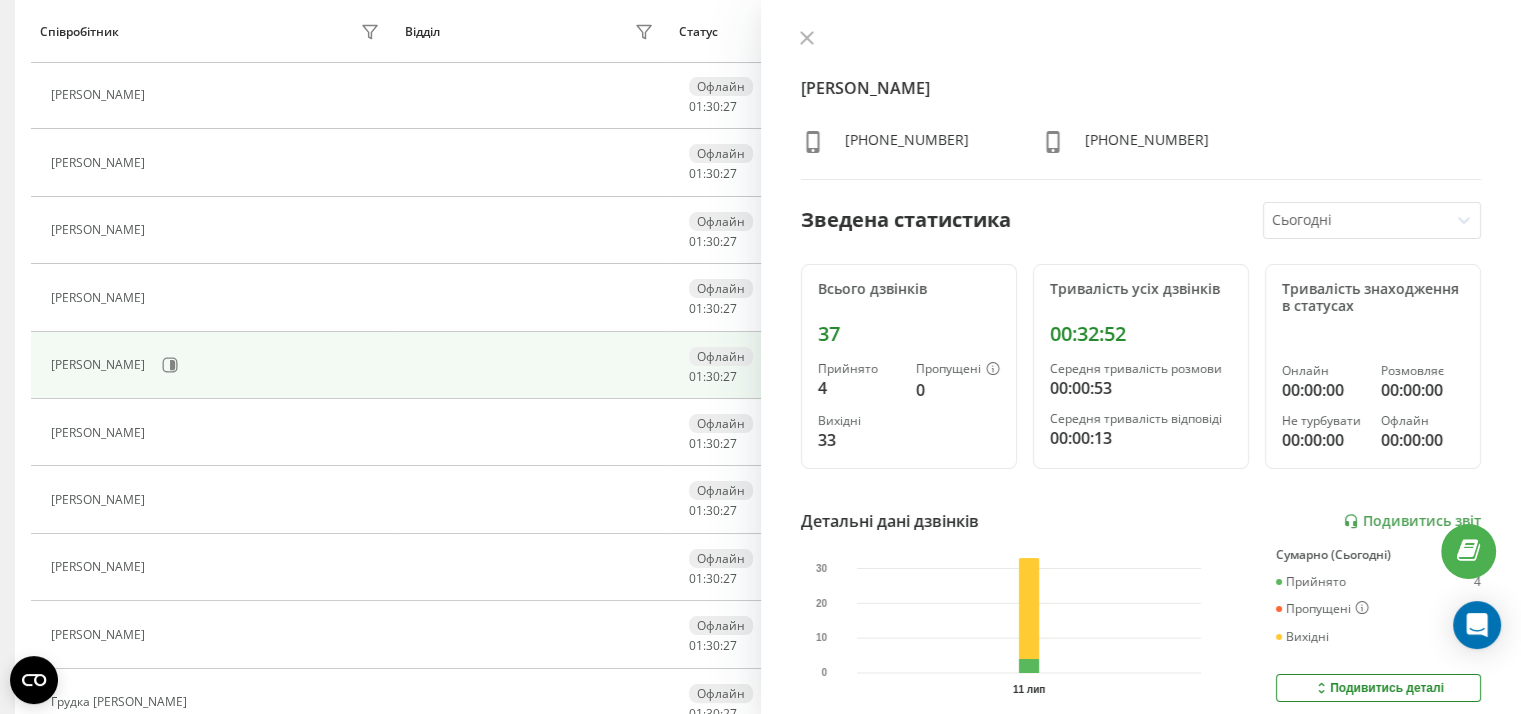 click 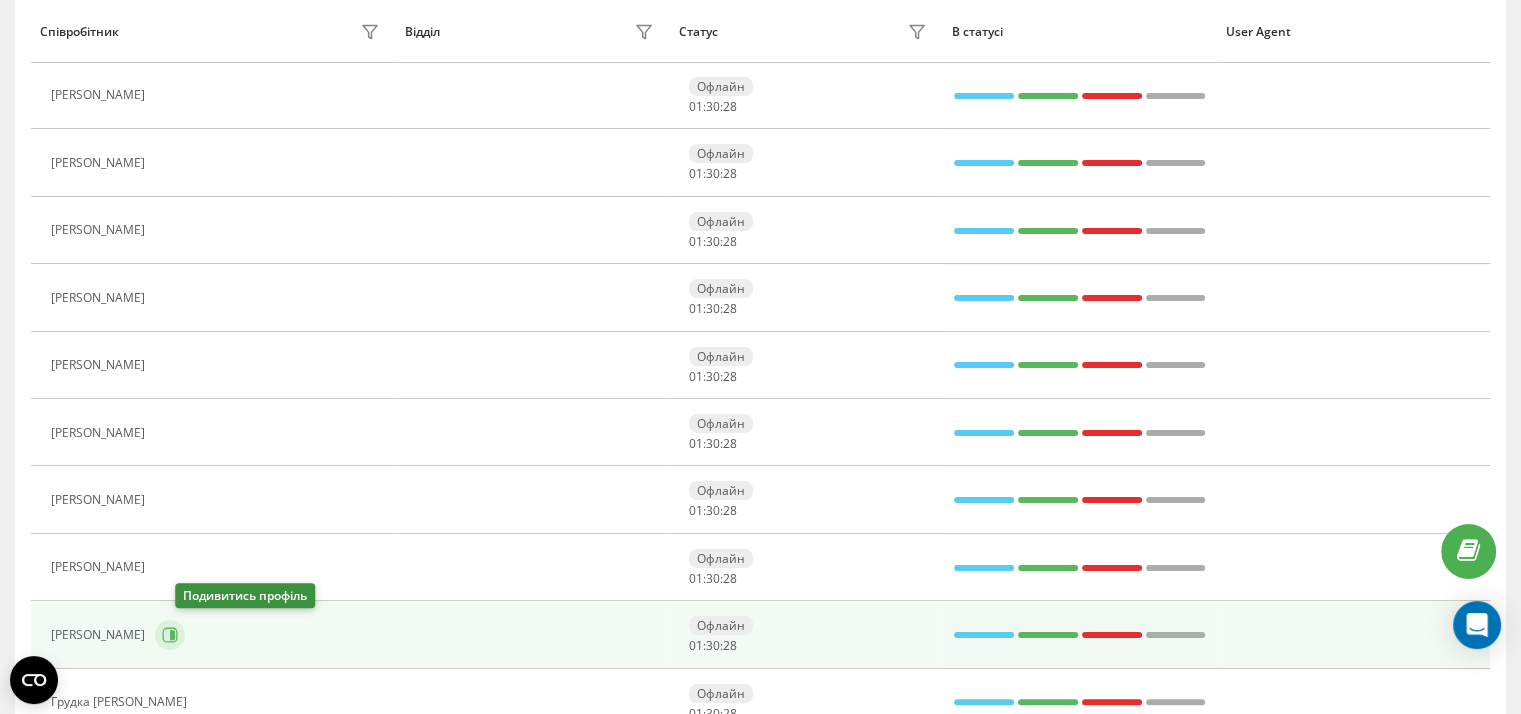 click at bounding box center (170, 635) 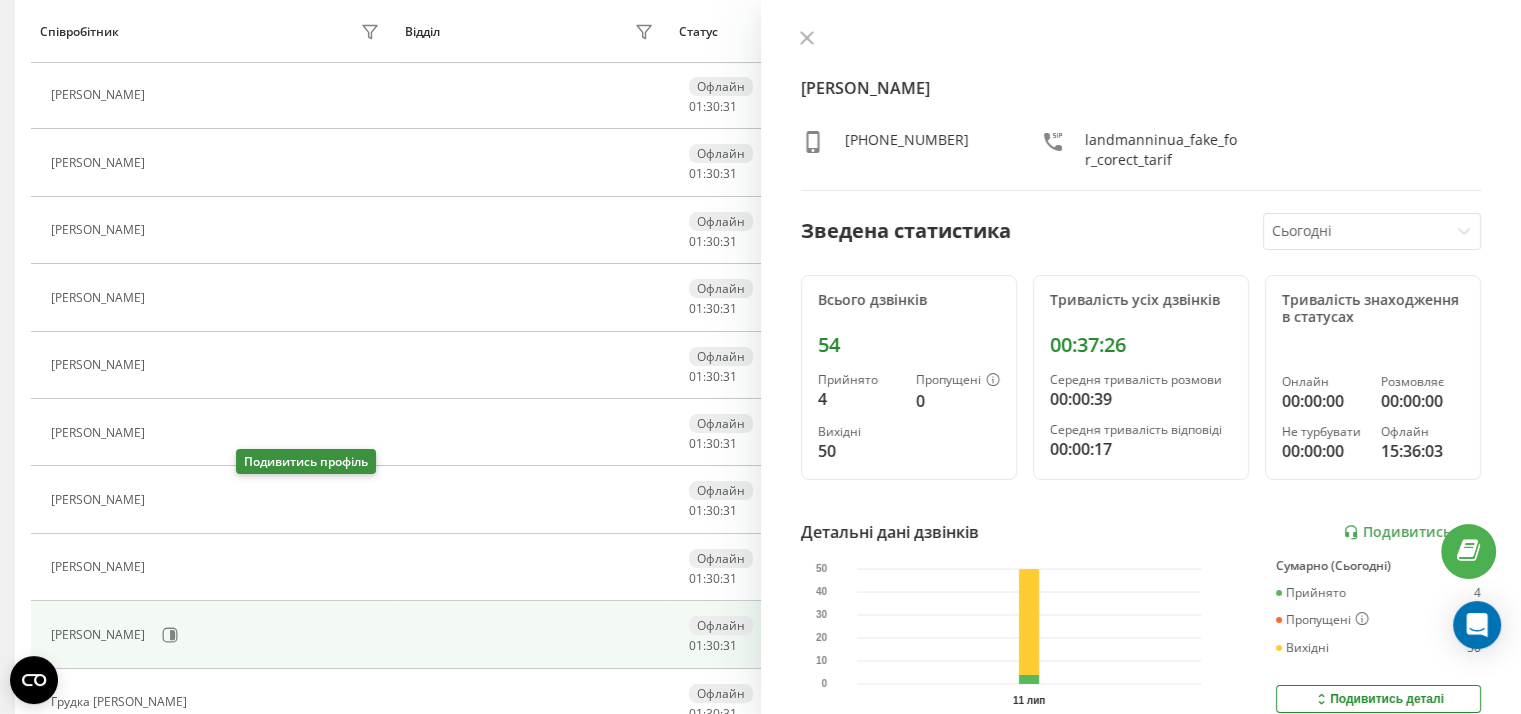 click at bounding box center (167, 502) 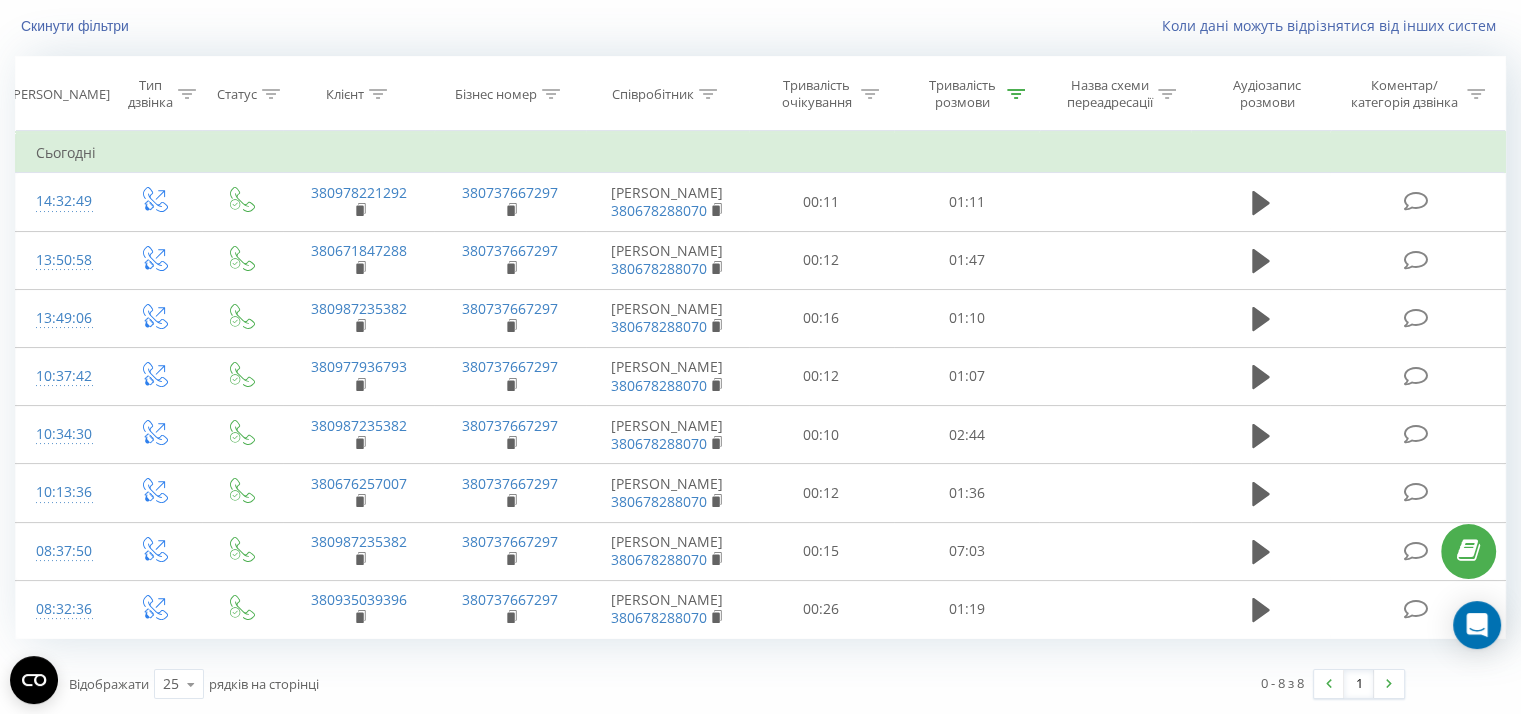 scroll, scrollTop: 0, scrollLeft: 0, axis: both 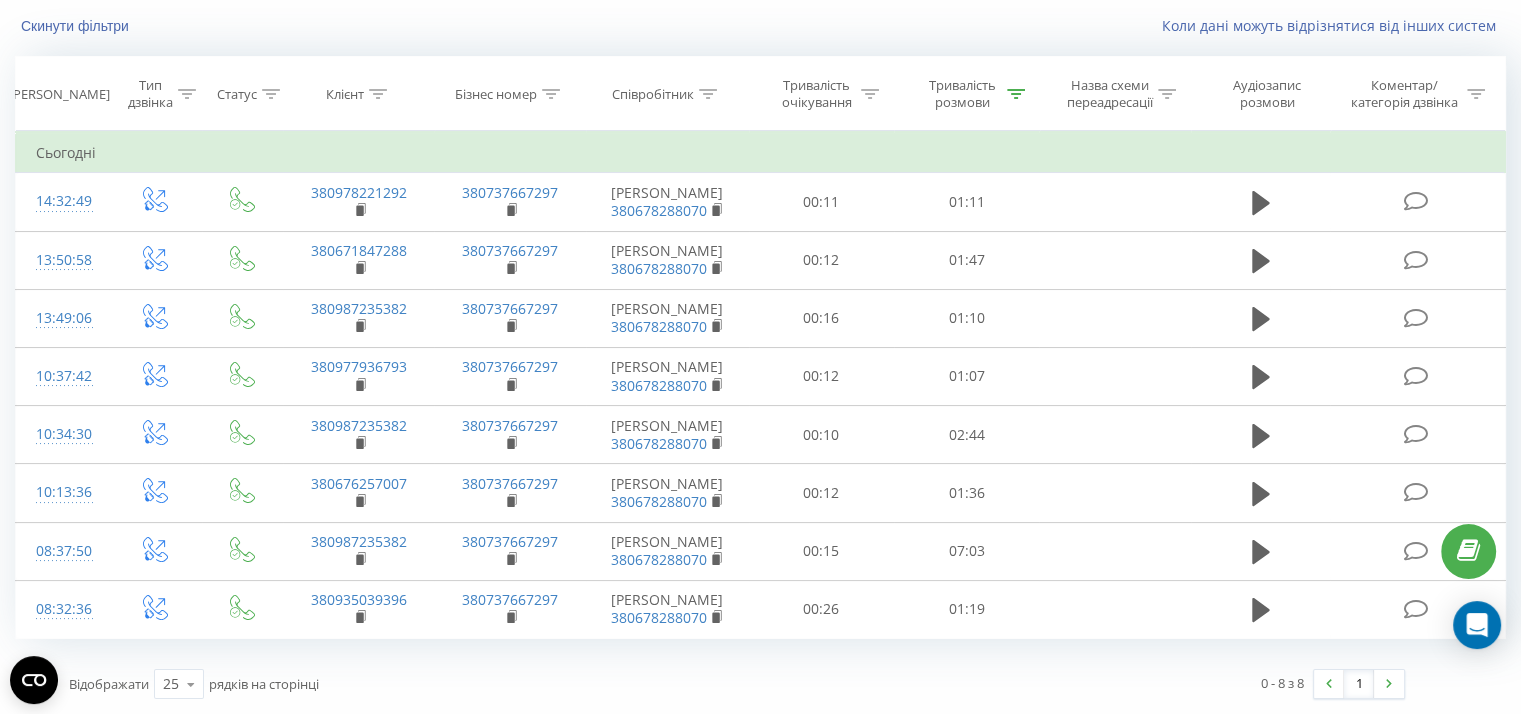 click 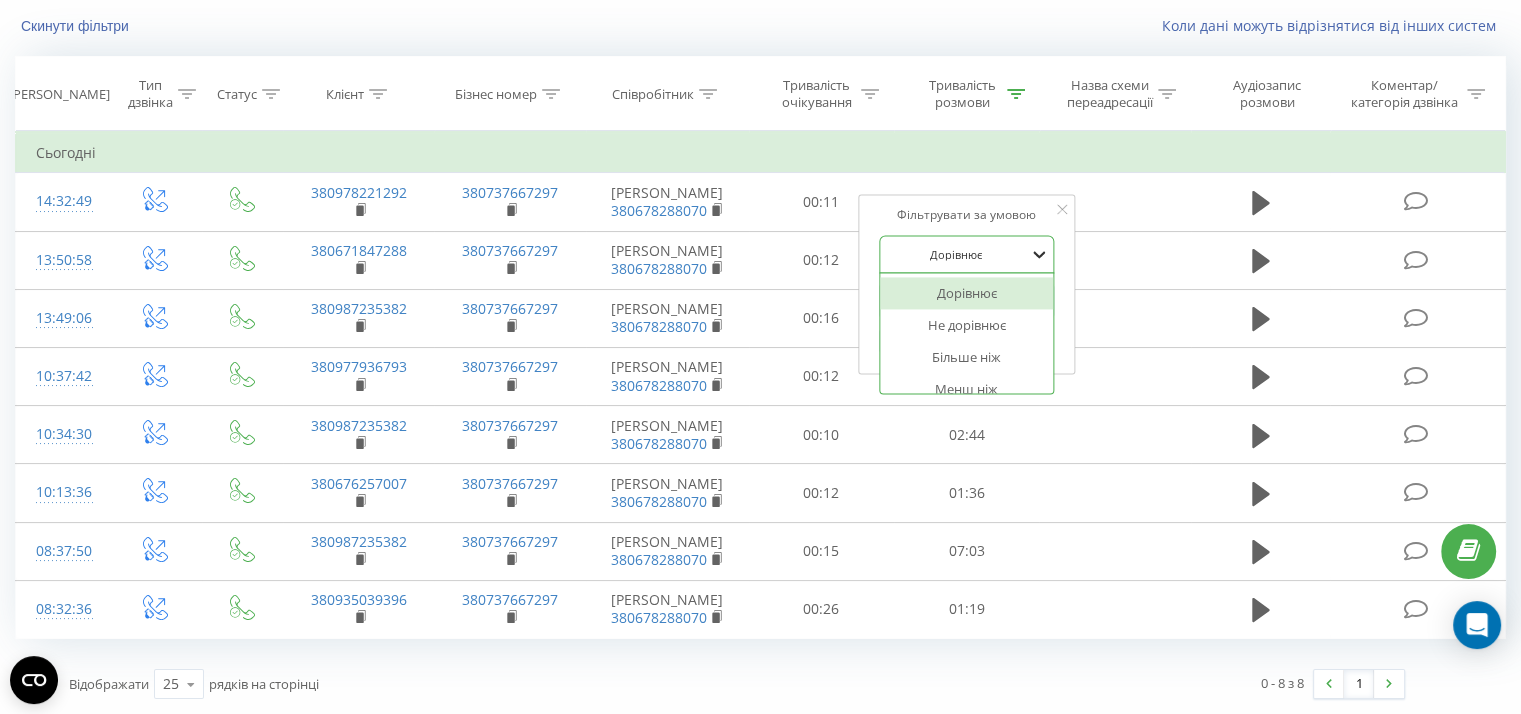 click 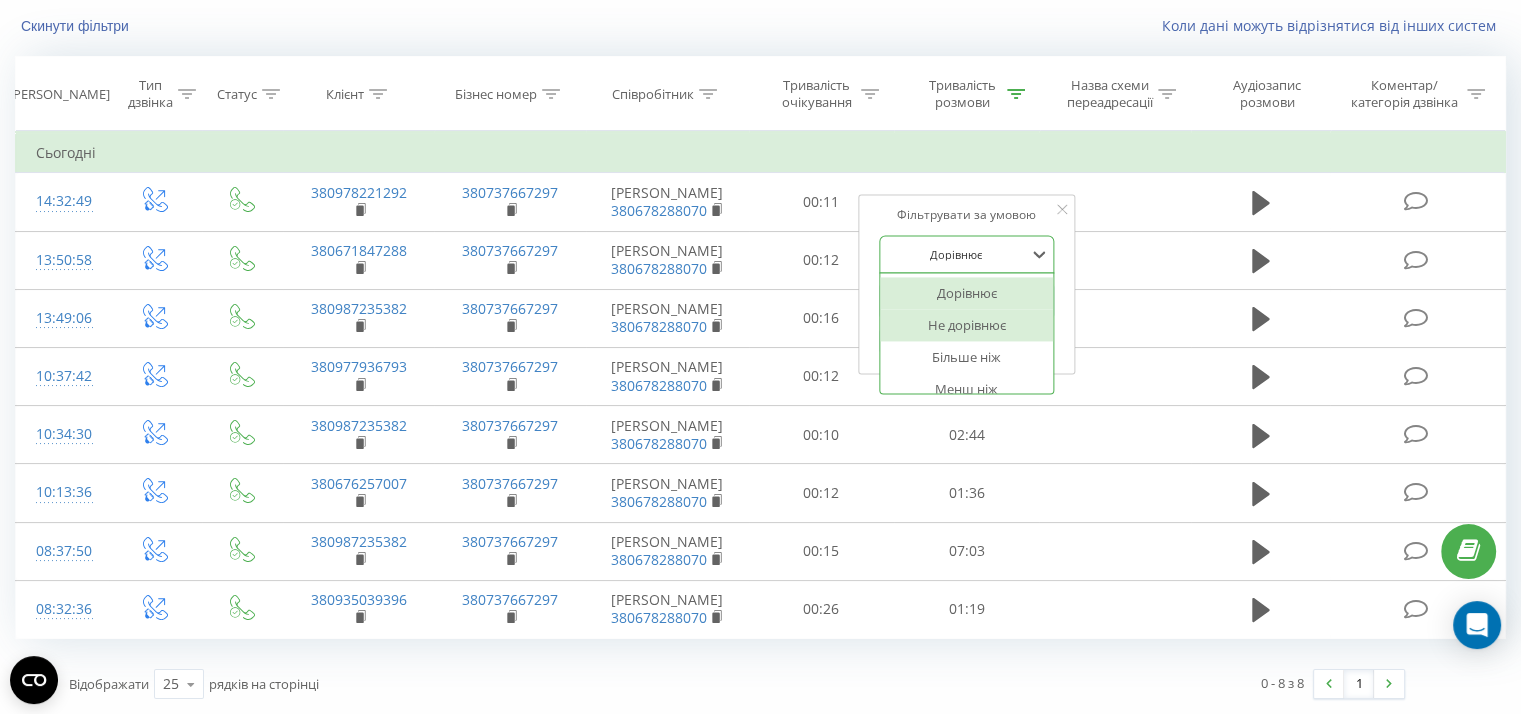 scroll, scrollTop: 80, scrollLeft: 0, axis: vertical 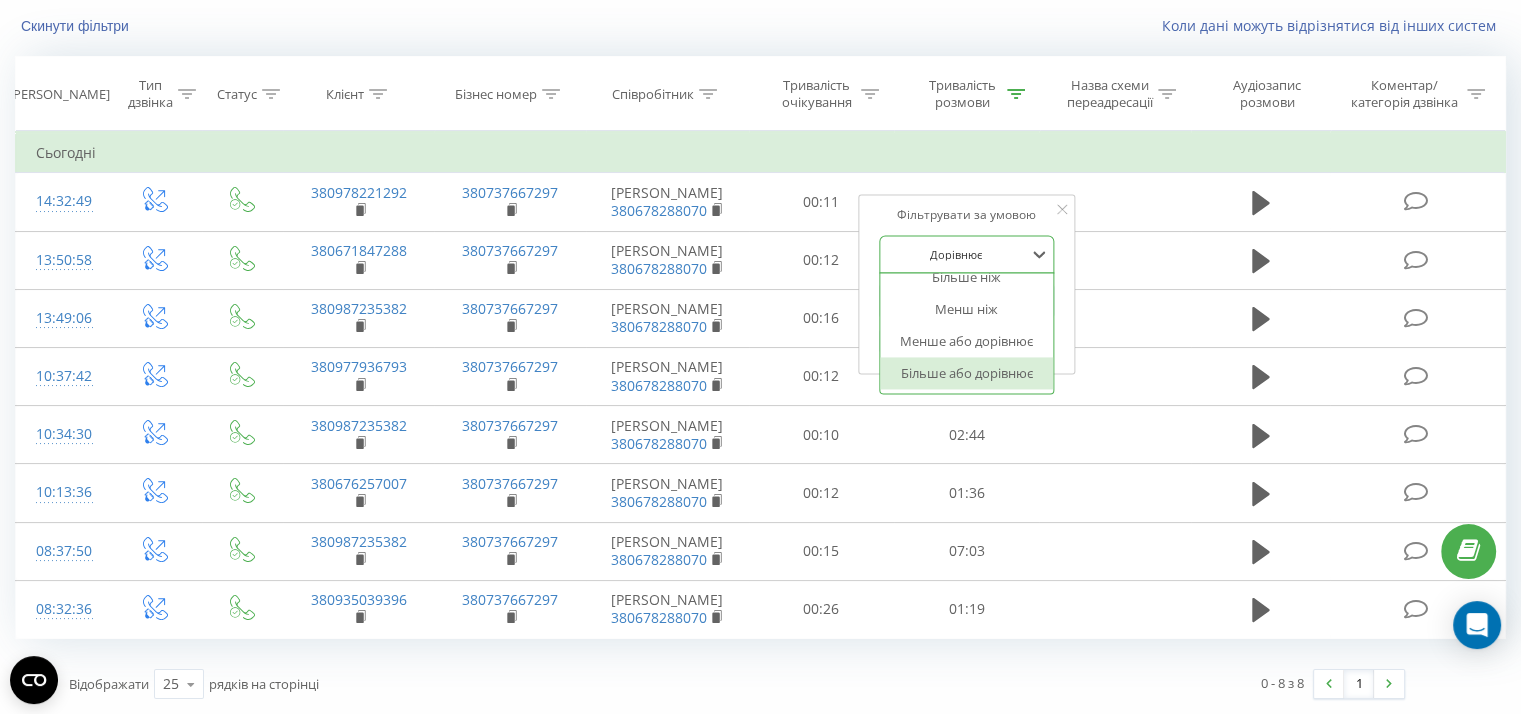 click on "Більше або дорівнює" at bounding box center (967, 374) 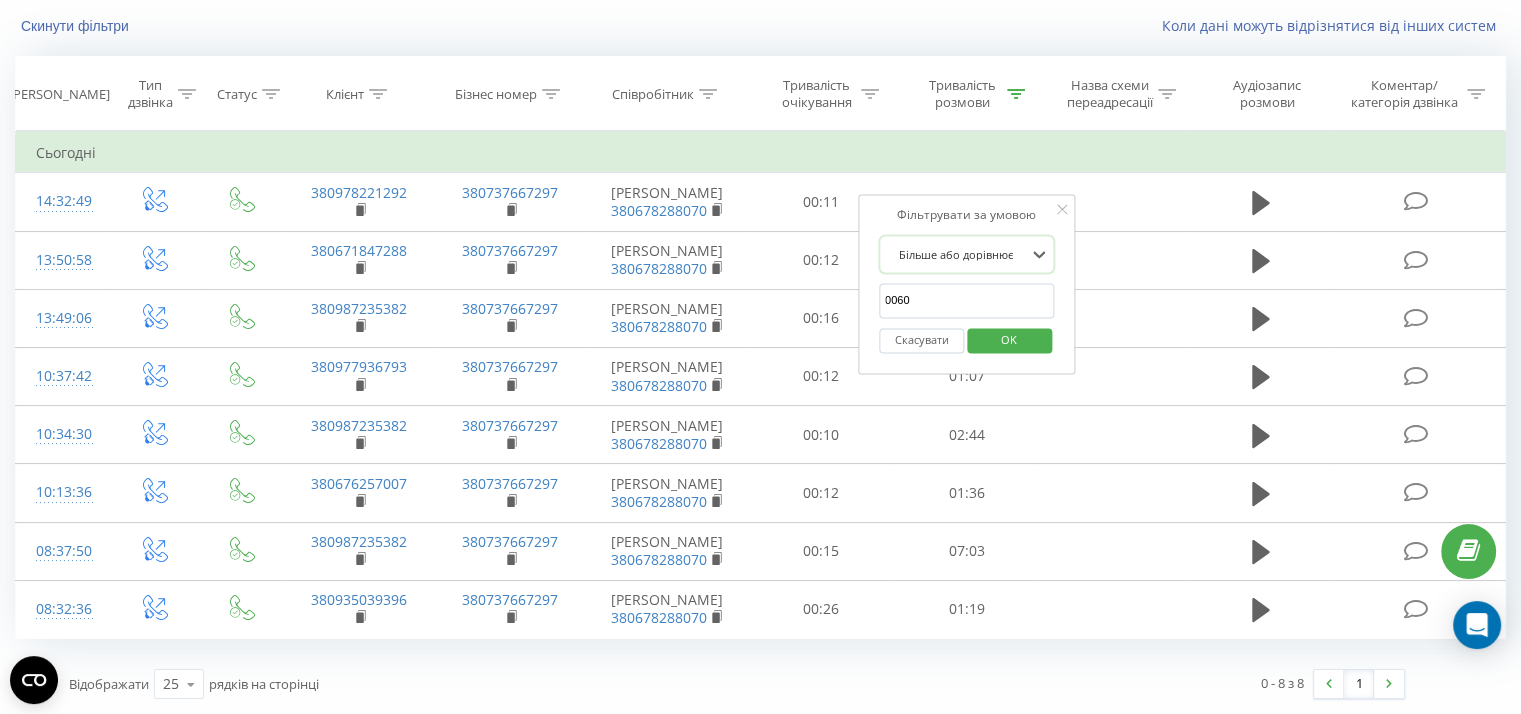 click on "OK" at bounding box center [1009, 339] 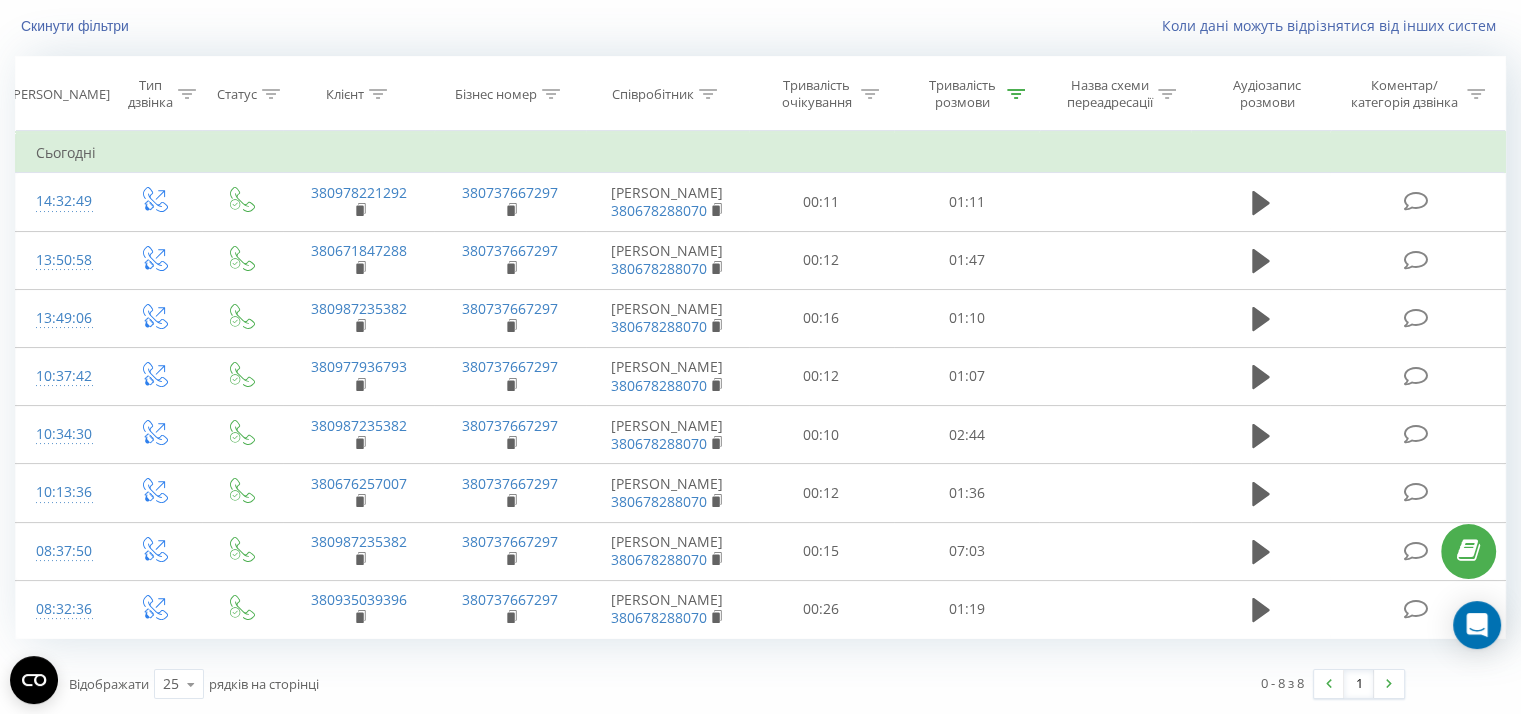 click at bounding box center (1016, 94) 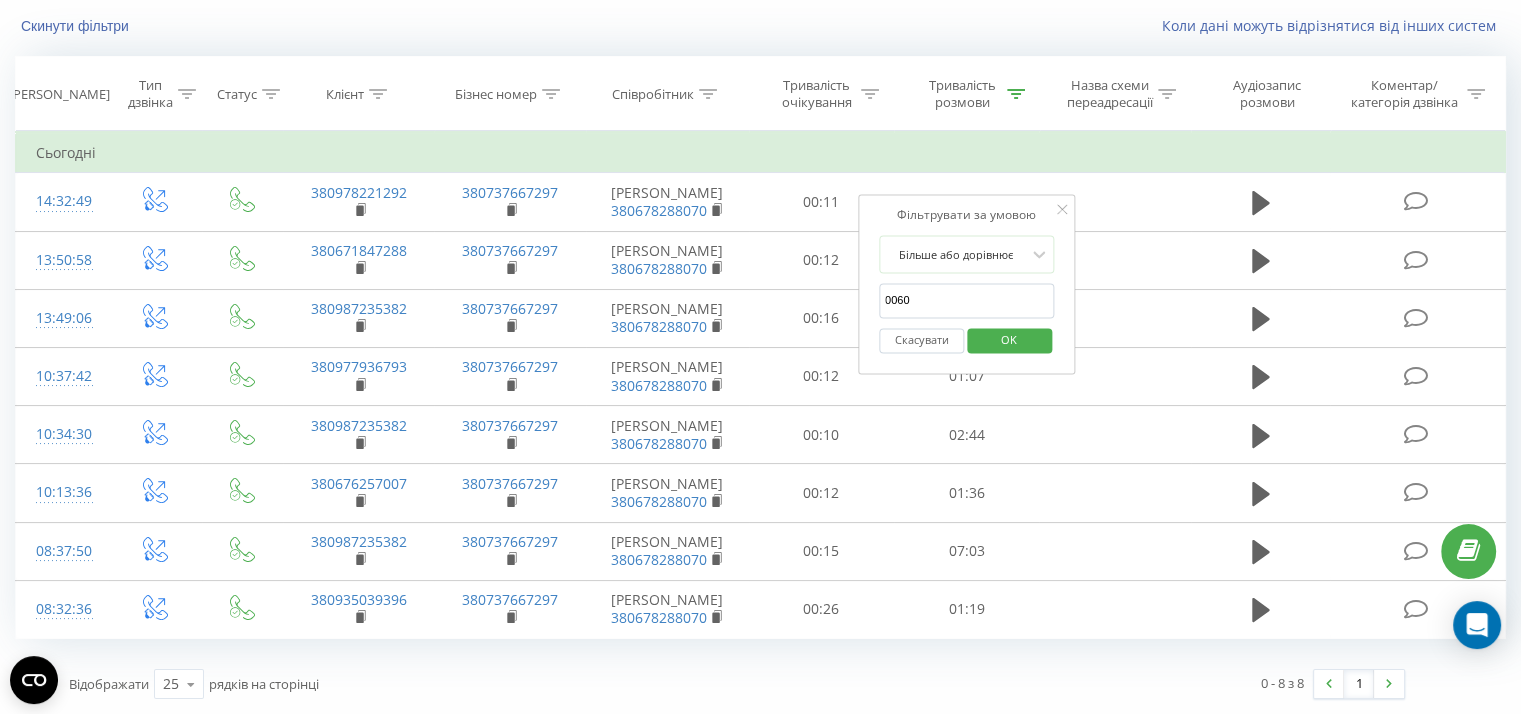 click on "OK" at bounding box center [1009, 339] 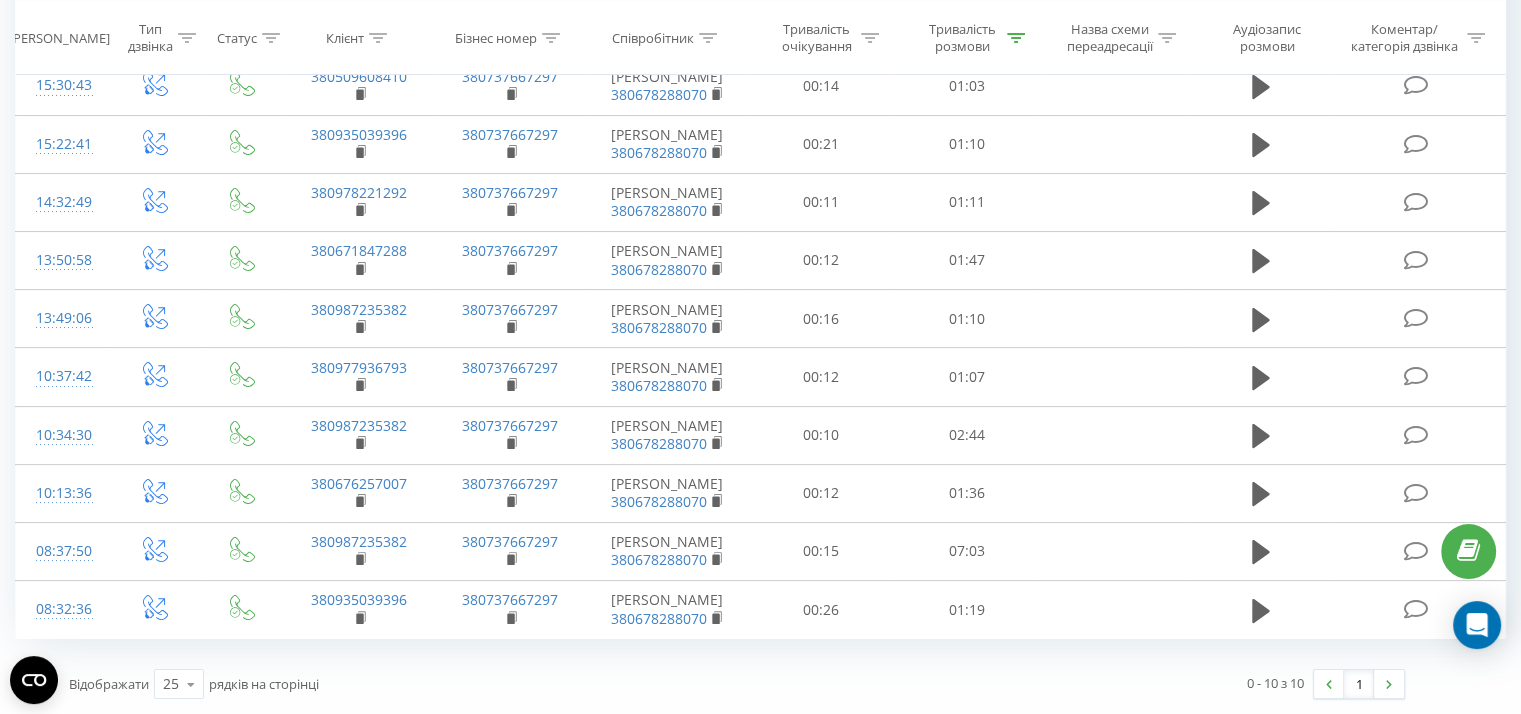 scroll, scrollTop: 393, scrollLeft: 0, axis: vertical 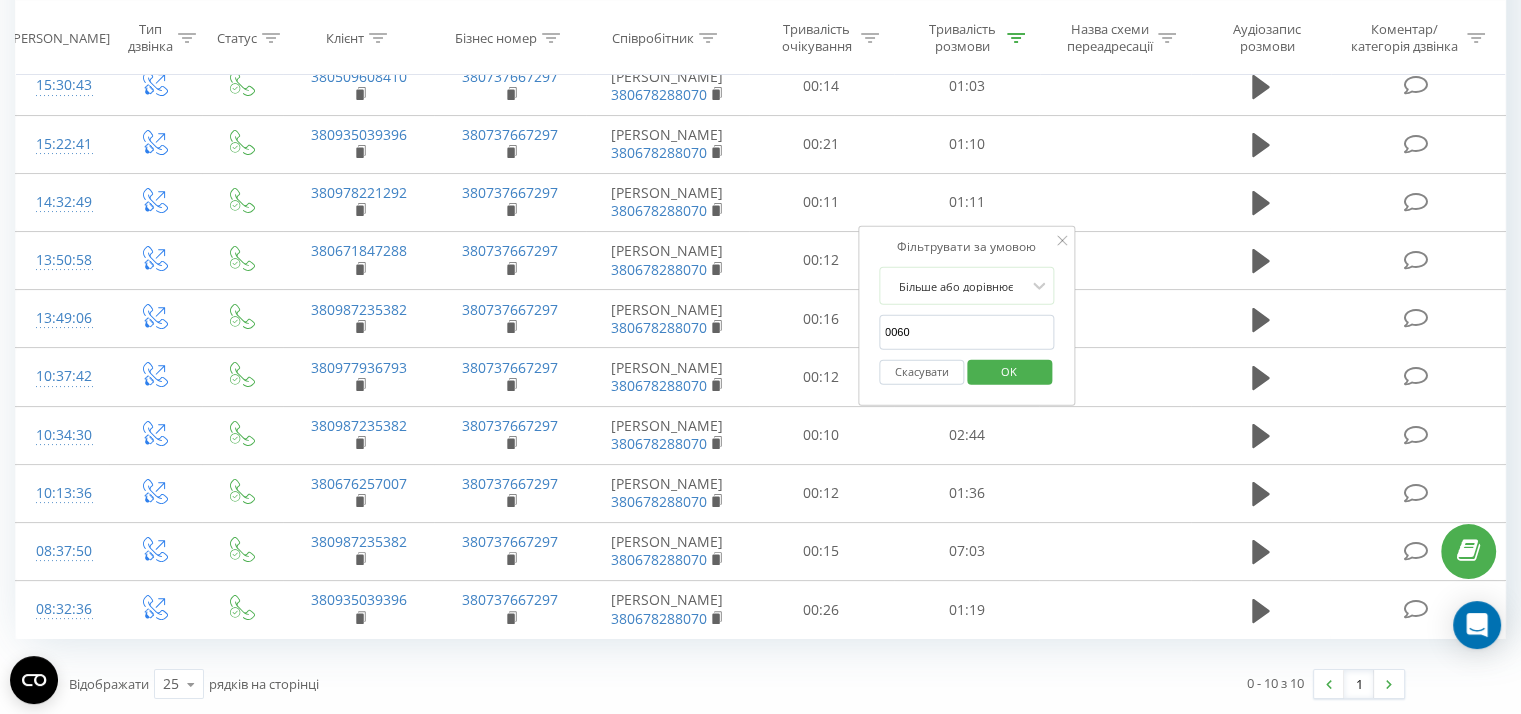 click on "OK" at bounding box center [1009, 370] 